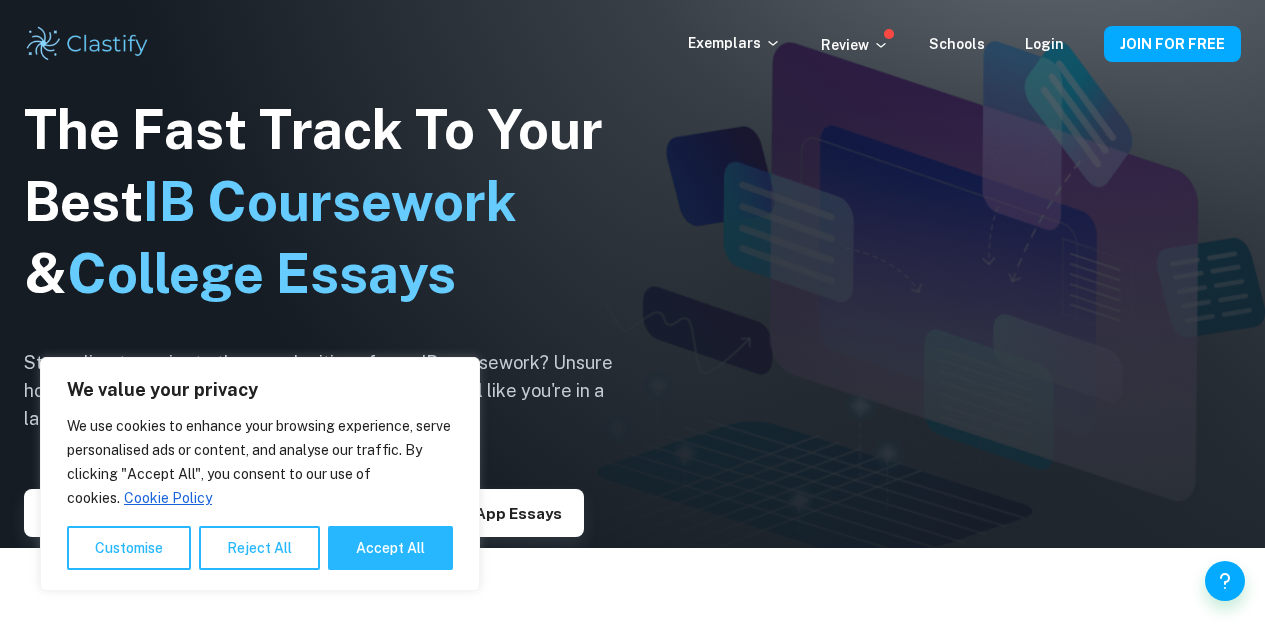 scroll, scrollTop: 100, scrollLeft: 0, axis: vertical 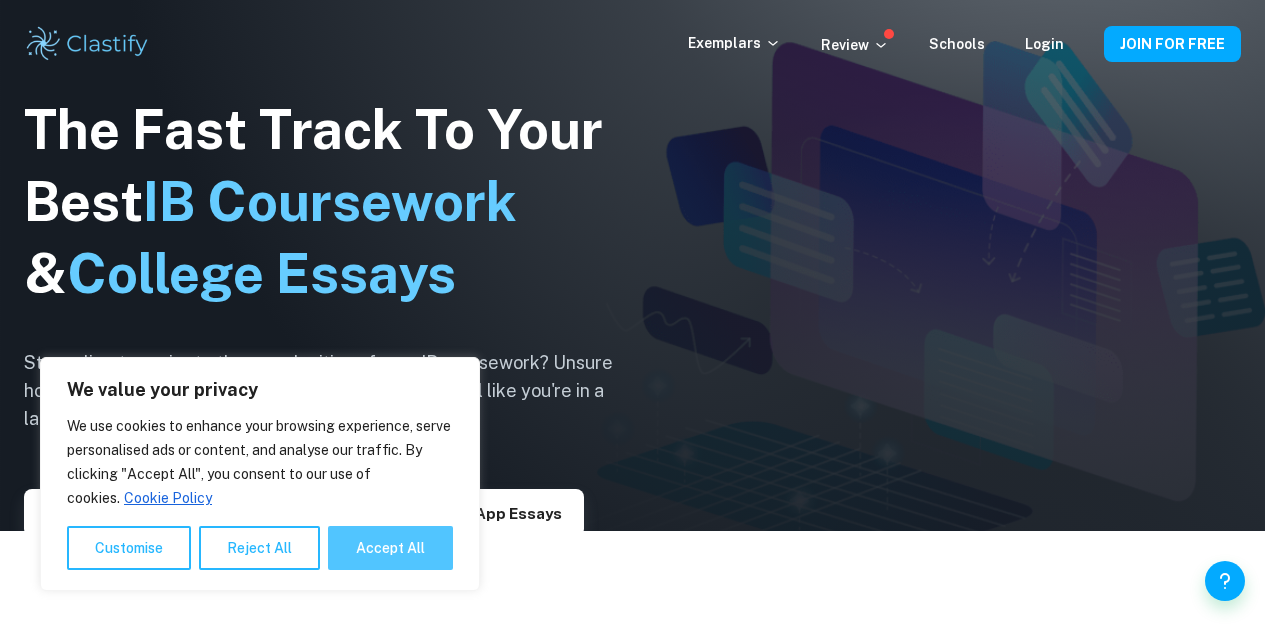 click on "Accept All" at bounding box center [390, 548] 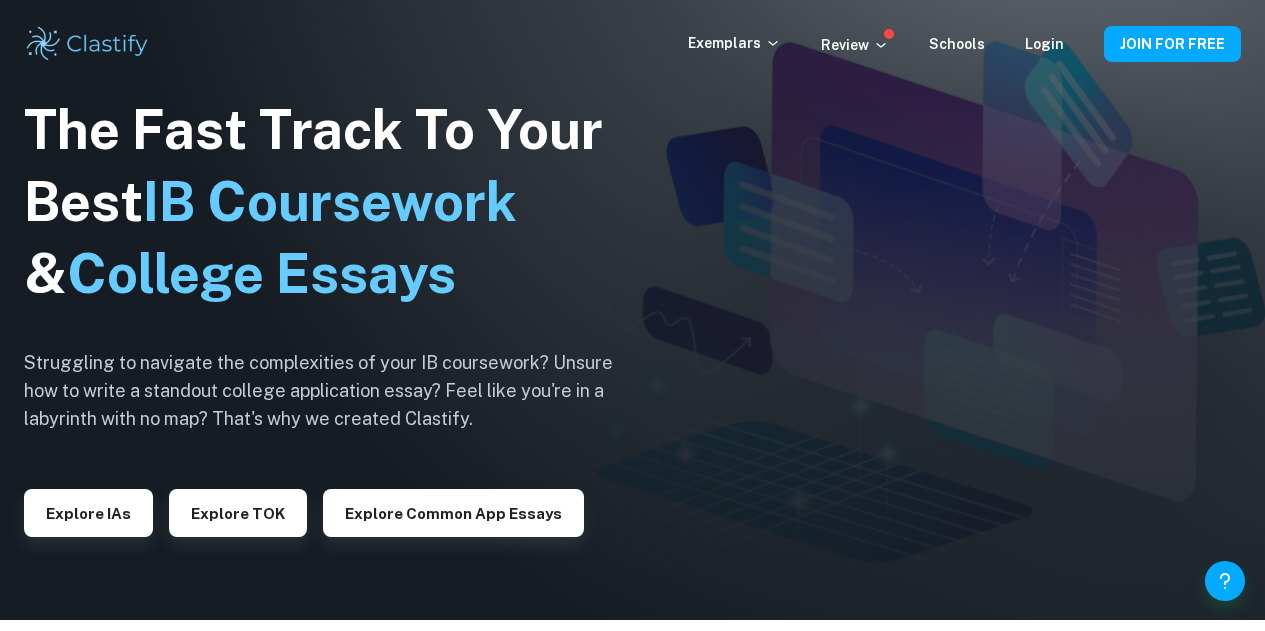scroll, scrollTop: 0, scrollLeft: 0, axis: both 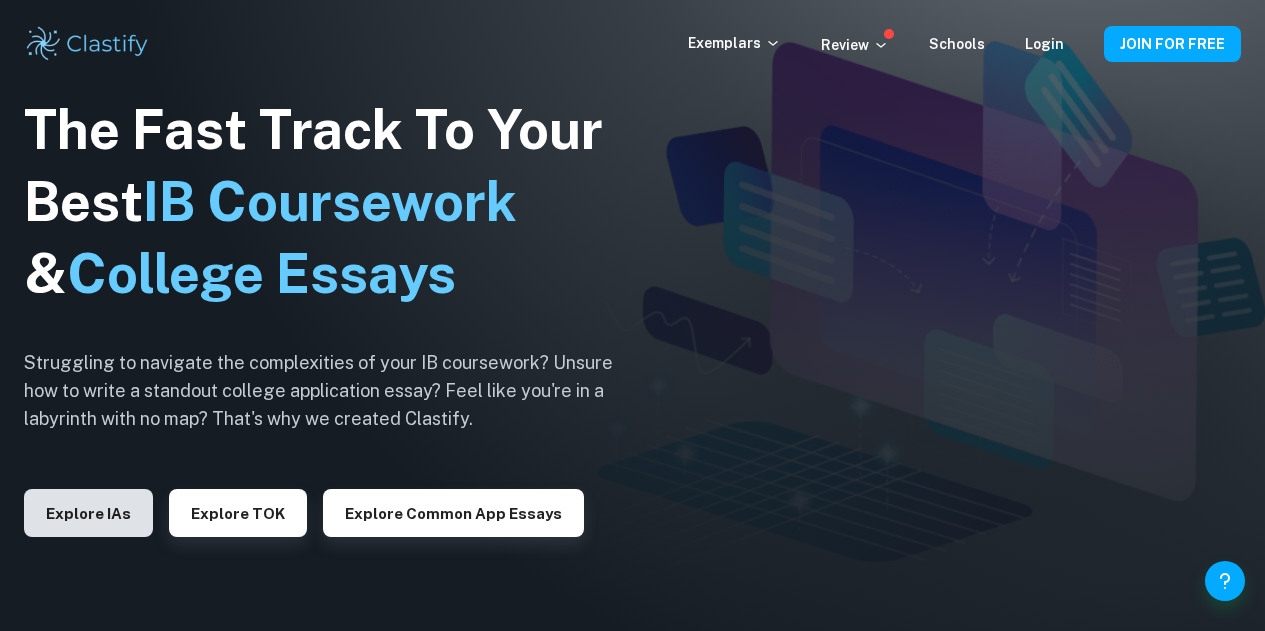 click on "Explore IAs" at bounding box center [88, 513] 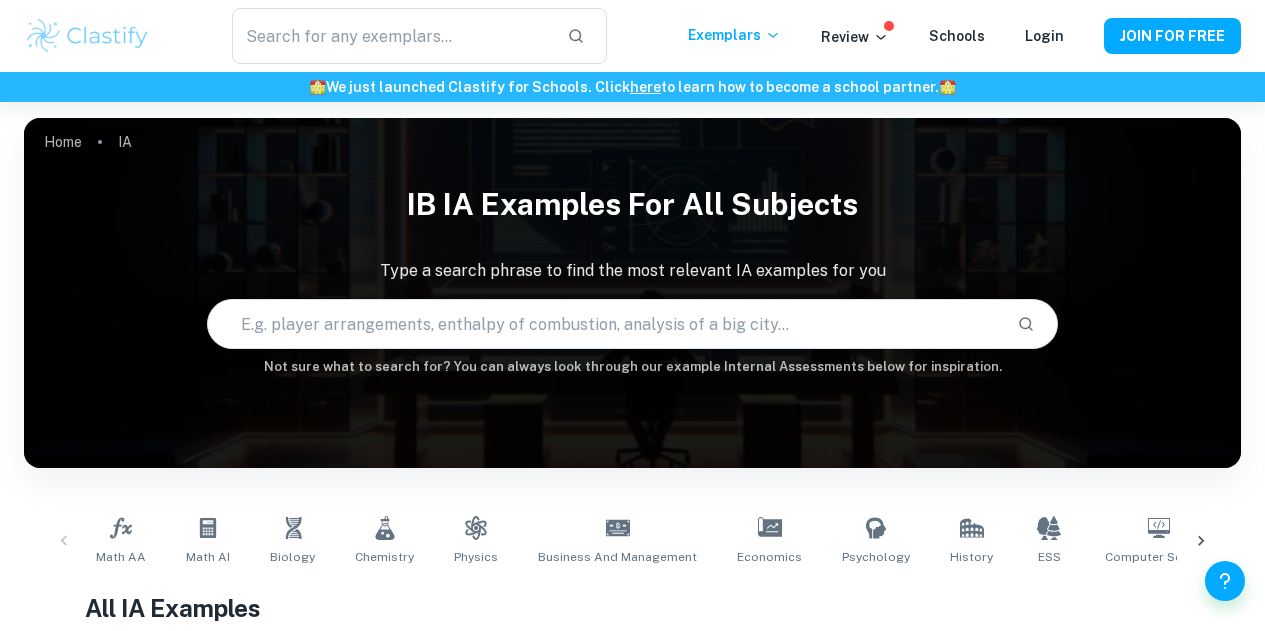 scroll, scrollTop: 100, scrollLeft: 0, axis: vertical 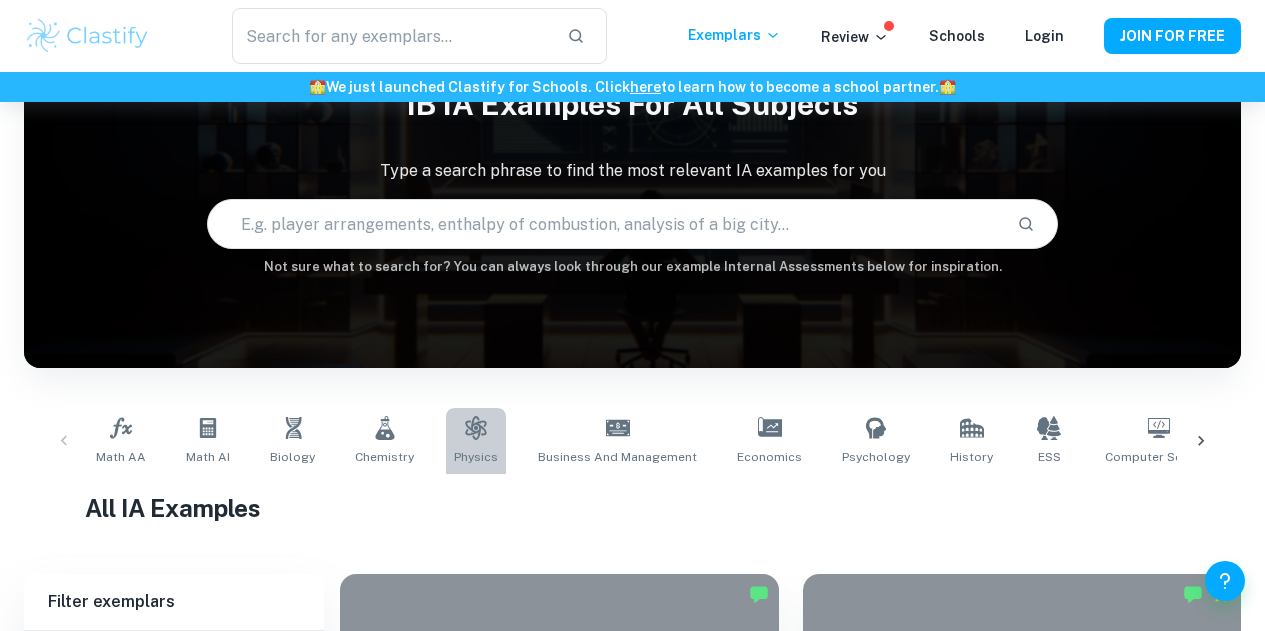 click 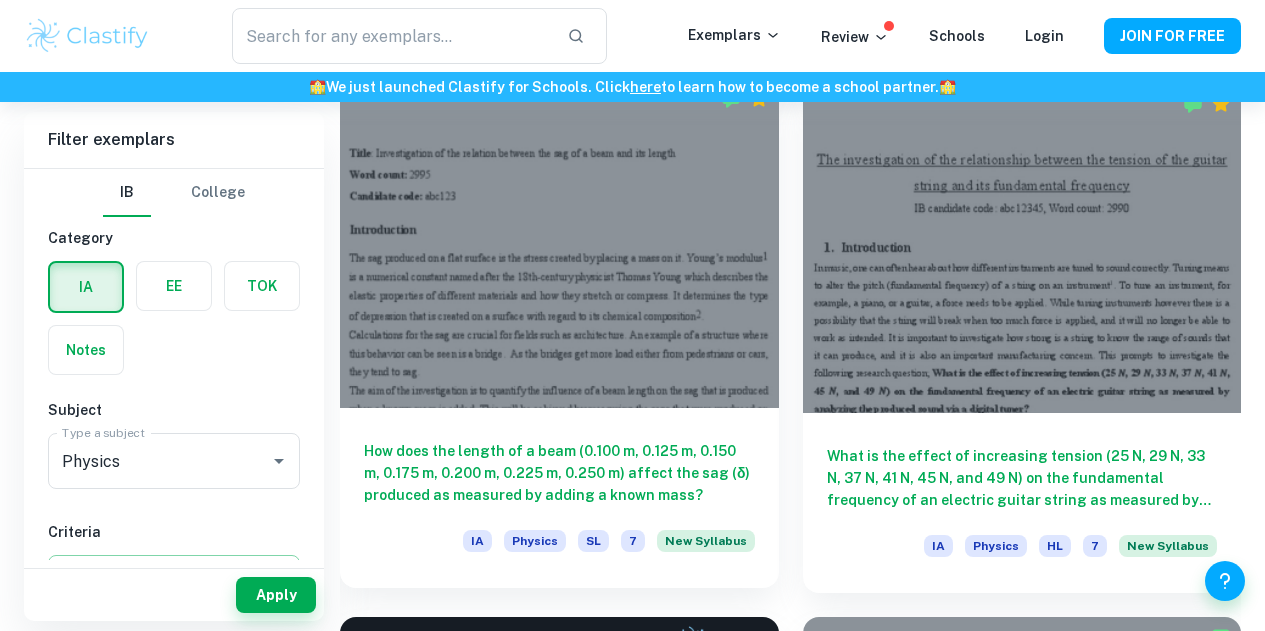 scroll, scrollTop: 600, scrollLeft: 0, axis: vertical 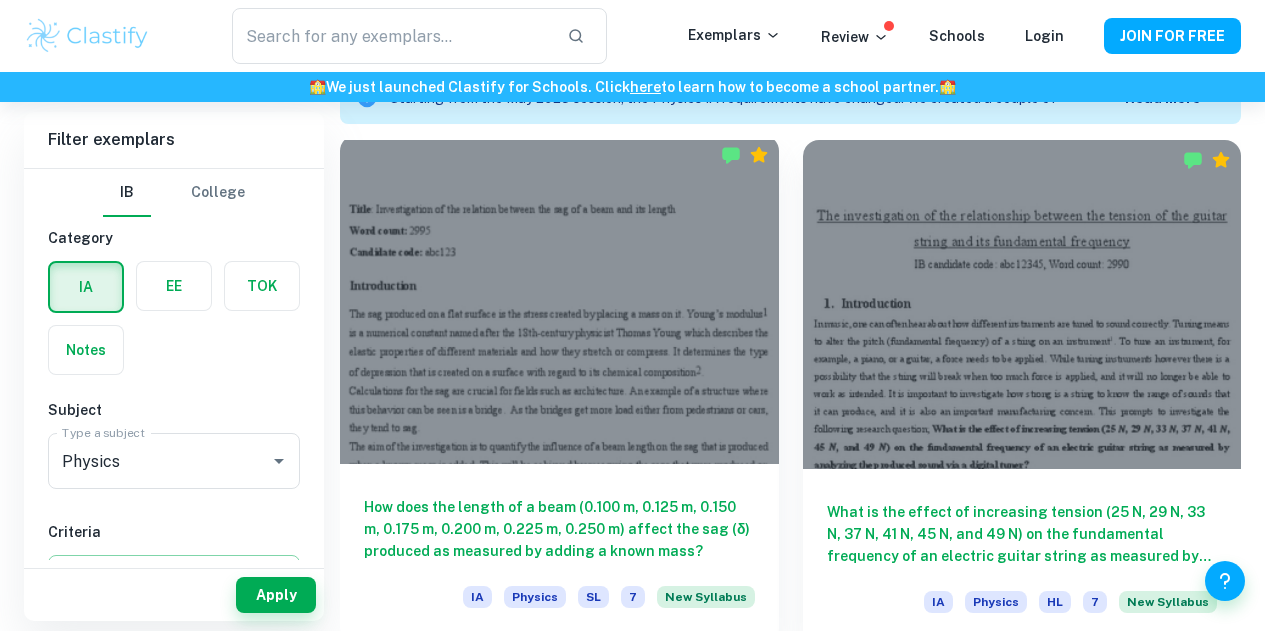 click at bounding box center (559, 299) 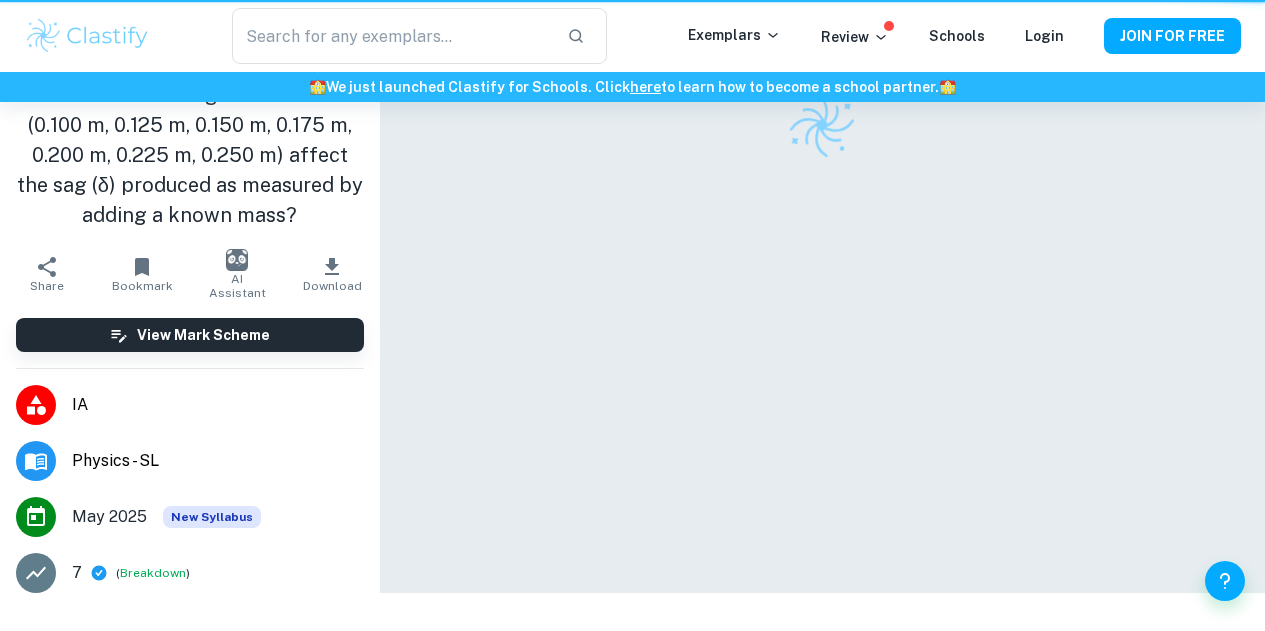 scroll, scrollTop: 0, scrollLeft: 0, axis: both 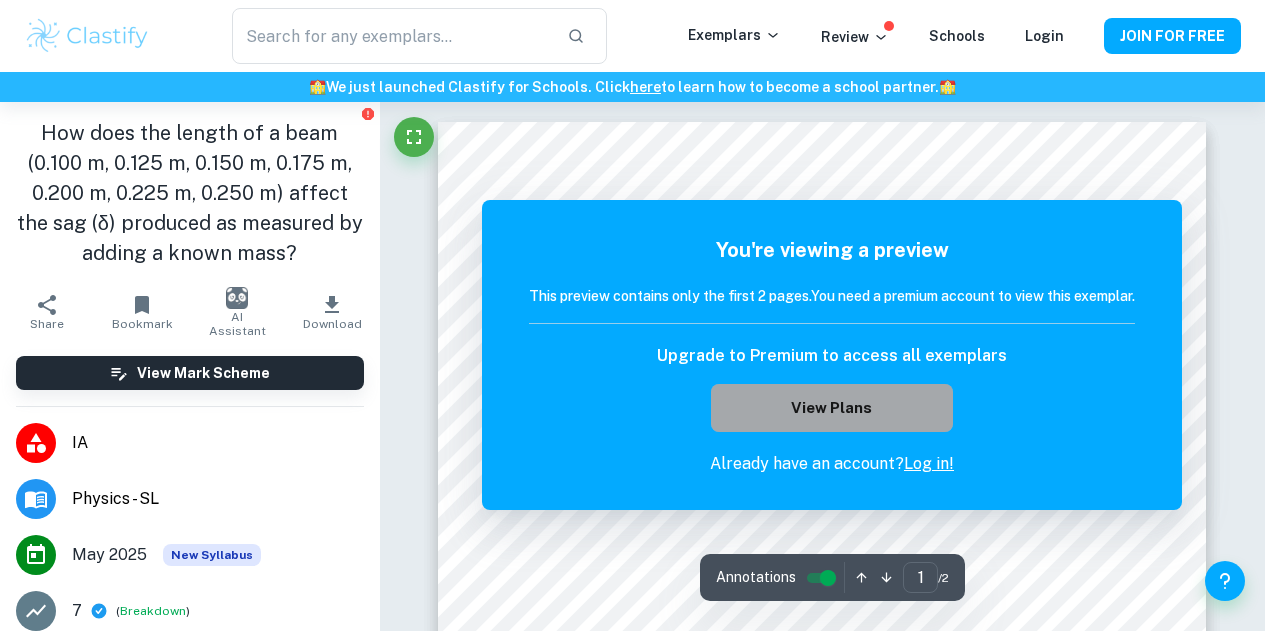 click on "View Plans" at bounding box center (832, 408) 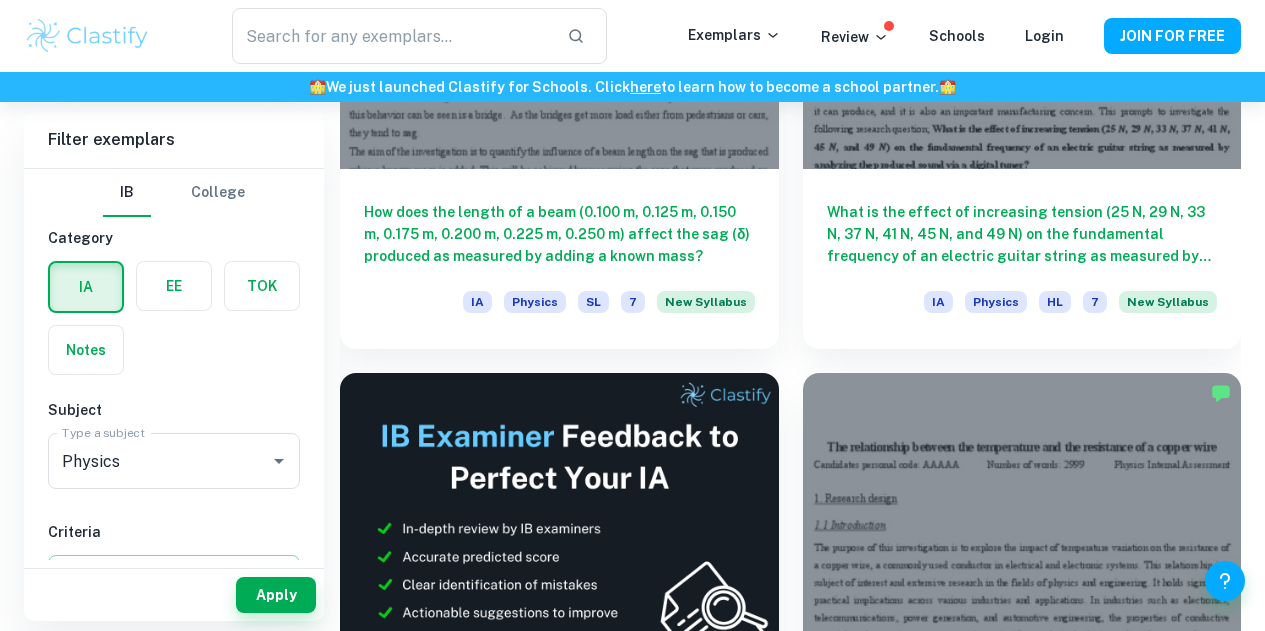 scroll, scrollTop: 1100, scrollLeft: 0, axis: vertical 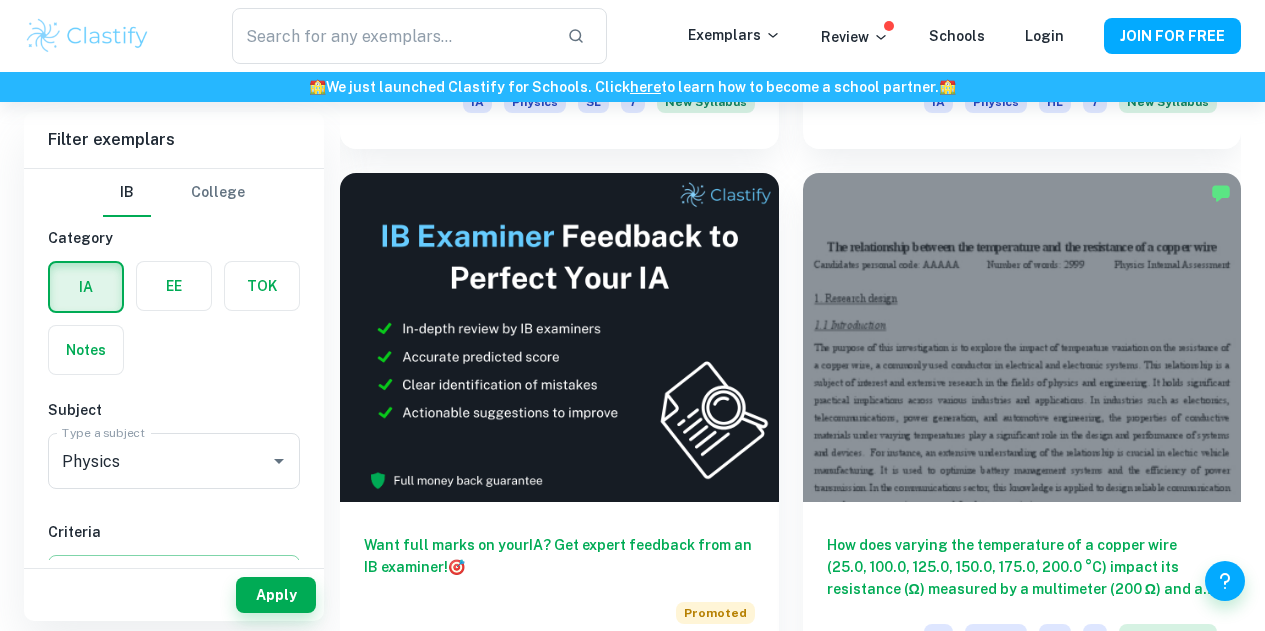 click at bounding box center (1022, 865) 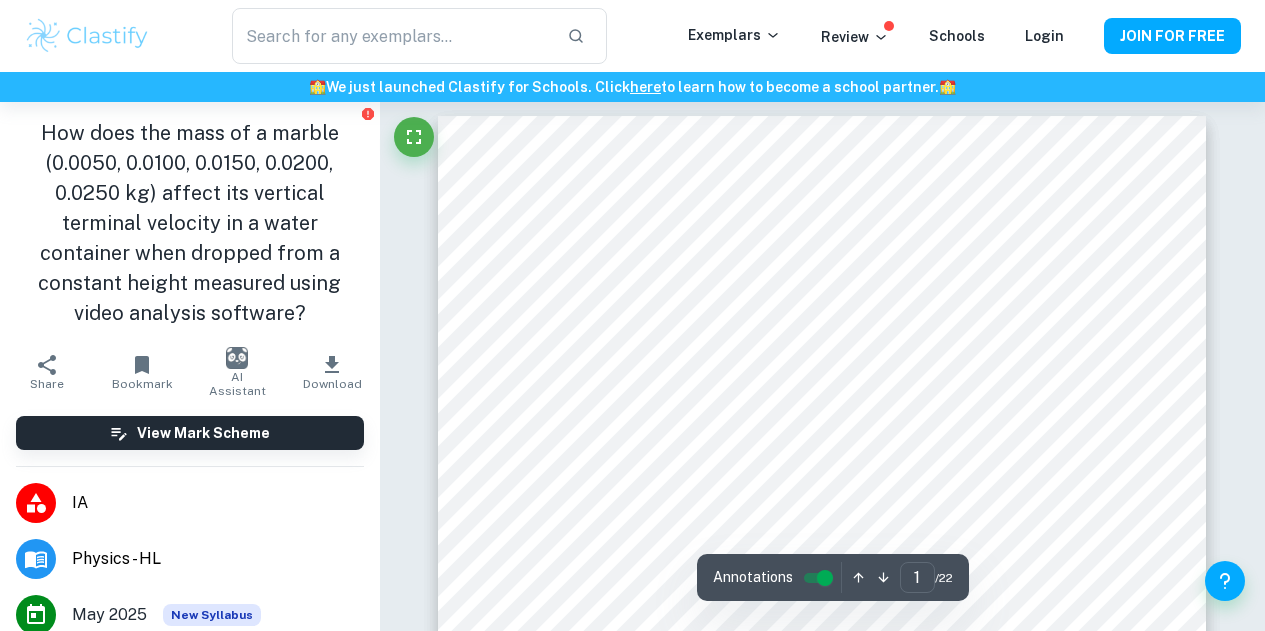 scroll, scrollTop: 0, scrollLeft: 0, axis: both 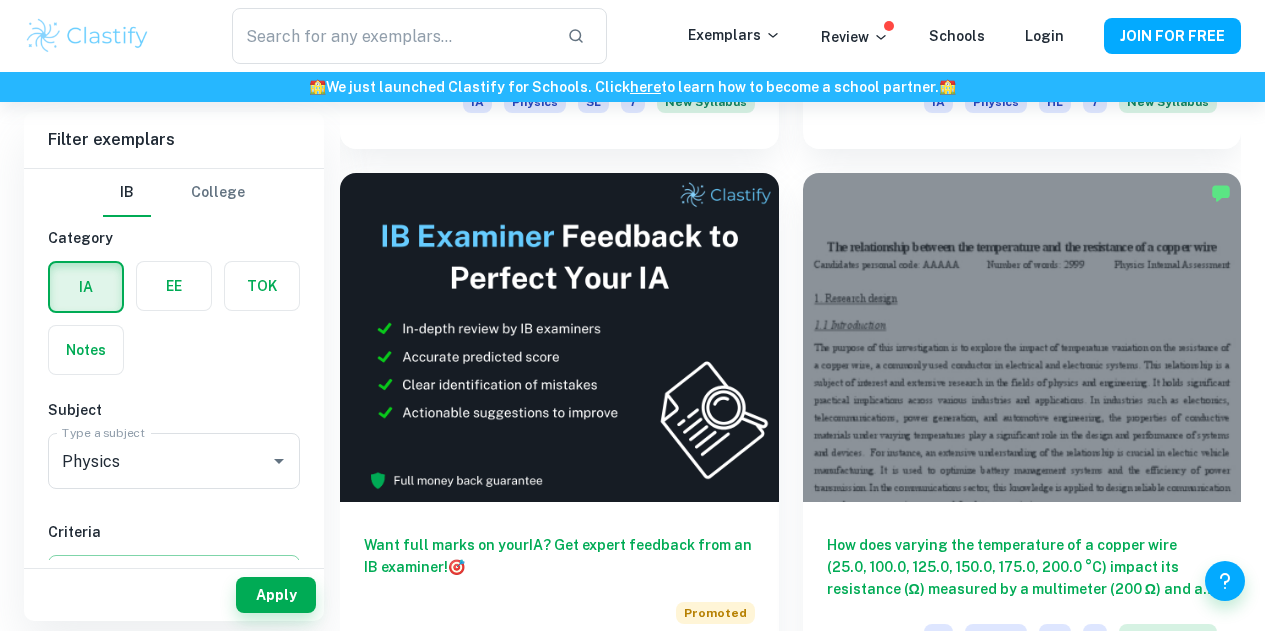 click at bounding box center (1022, 865) 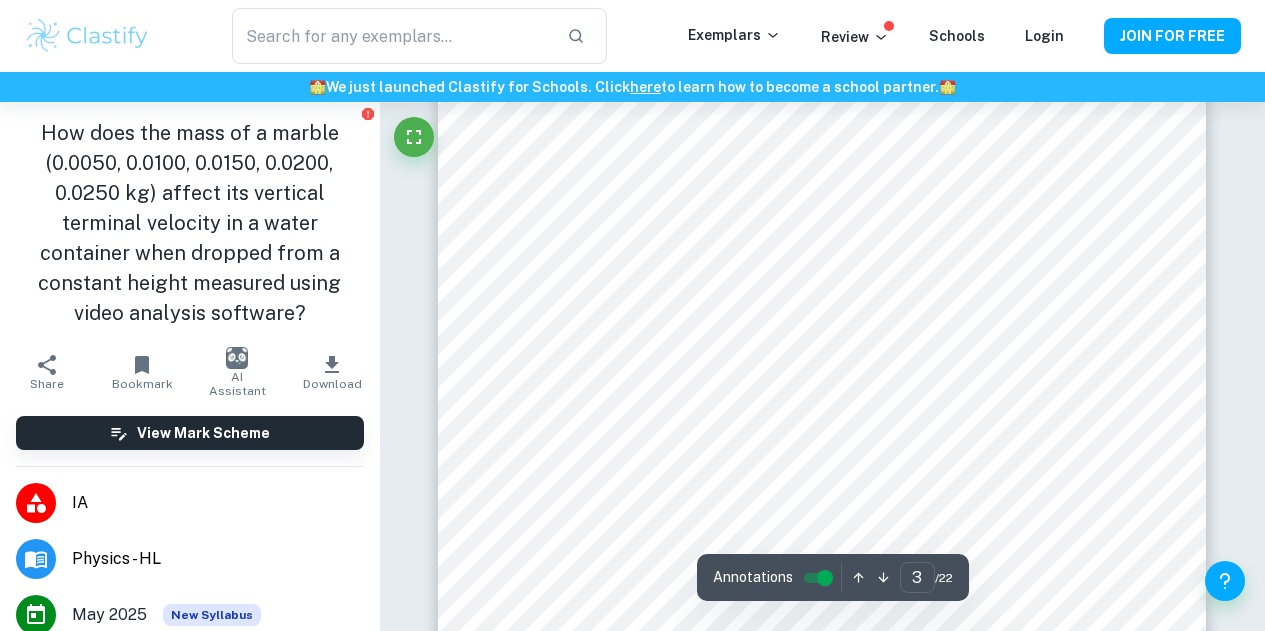 scroll, scrollTop: 2800, scrollLeft: 0, axis: vertical 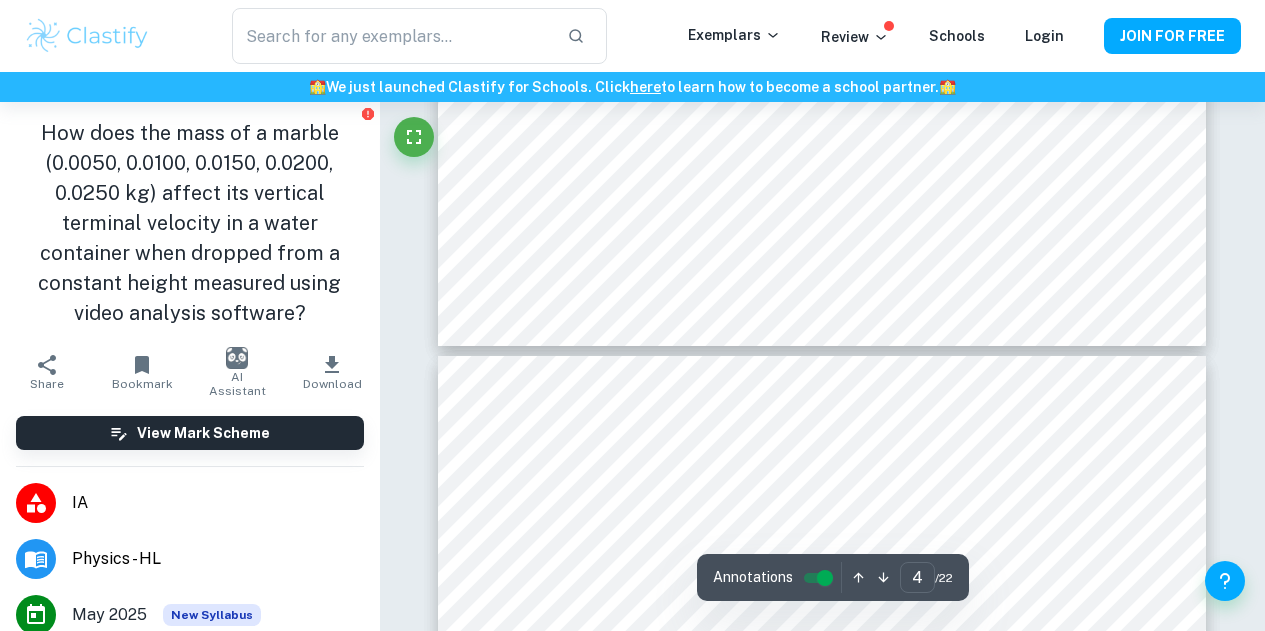 type on "5" 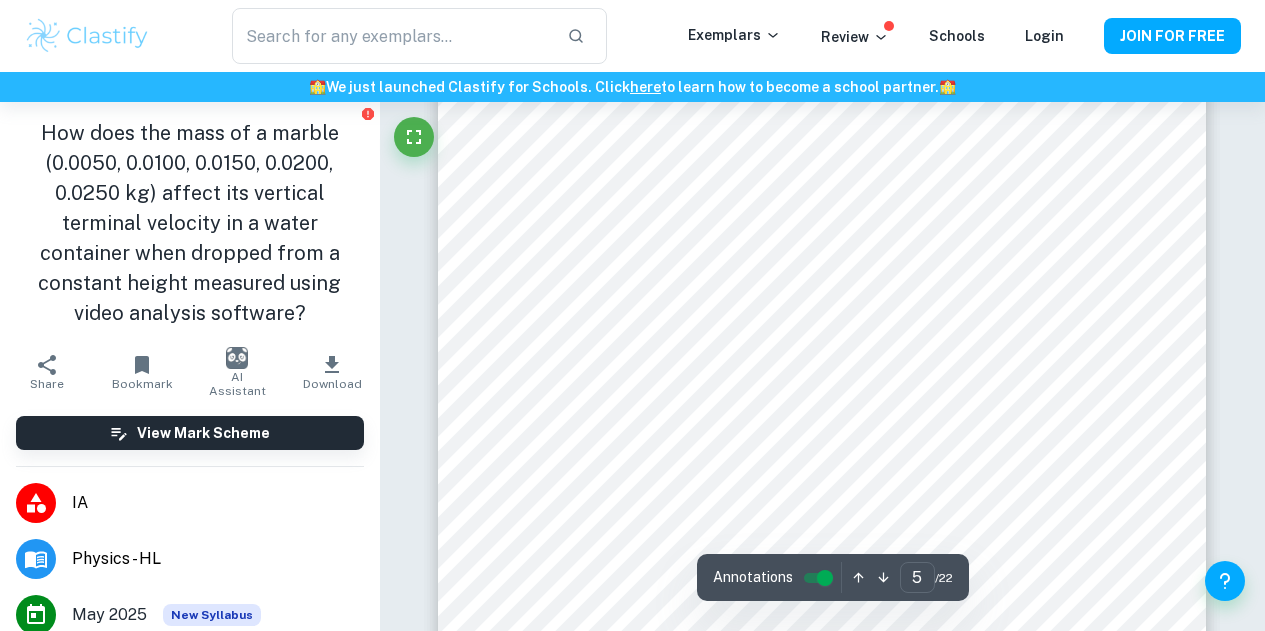 scroll, scrollTop: 4900, scrollLeft: 0, axis: vertical 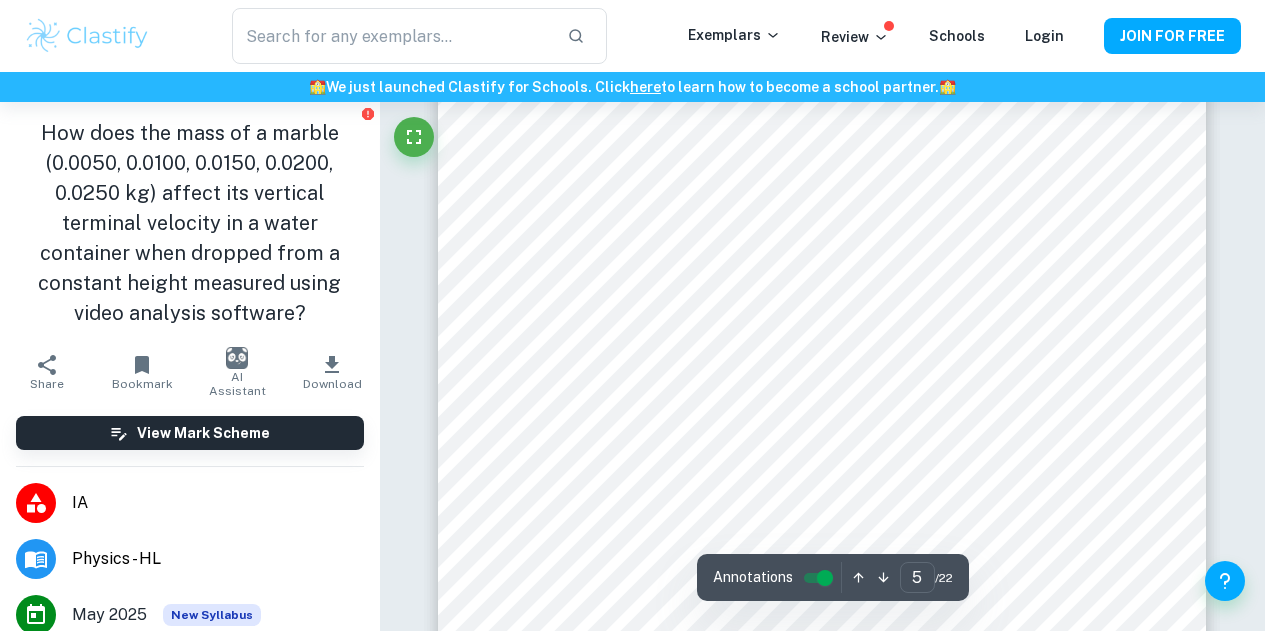 click at bounding box center (825, 578) 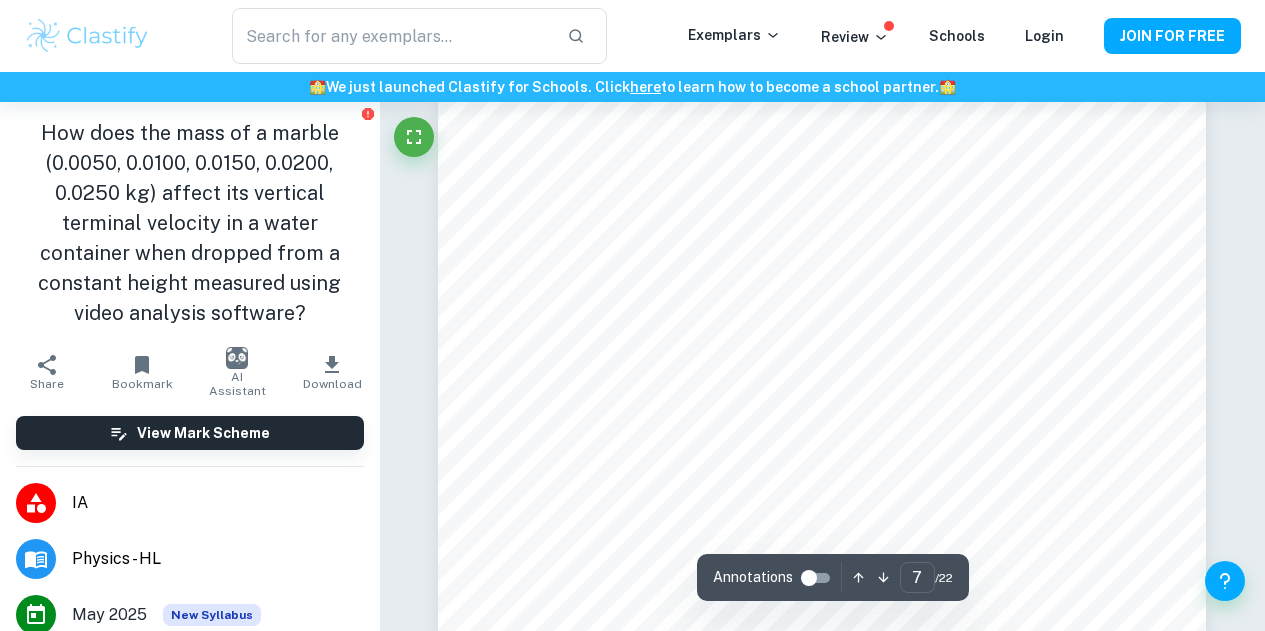 scroll, scrollTop: 6500, scrollLeft: 0, axis: vertical 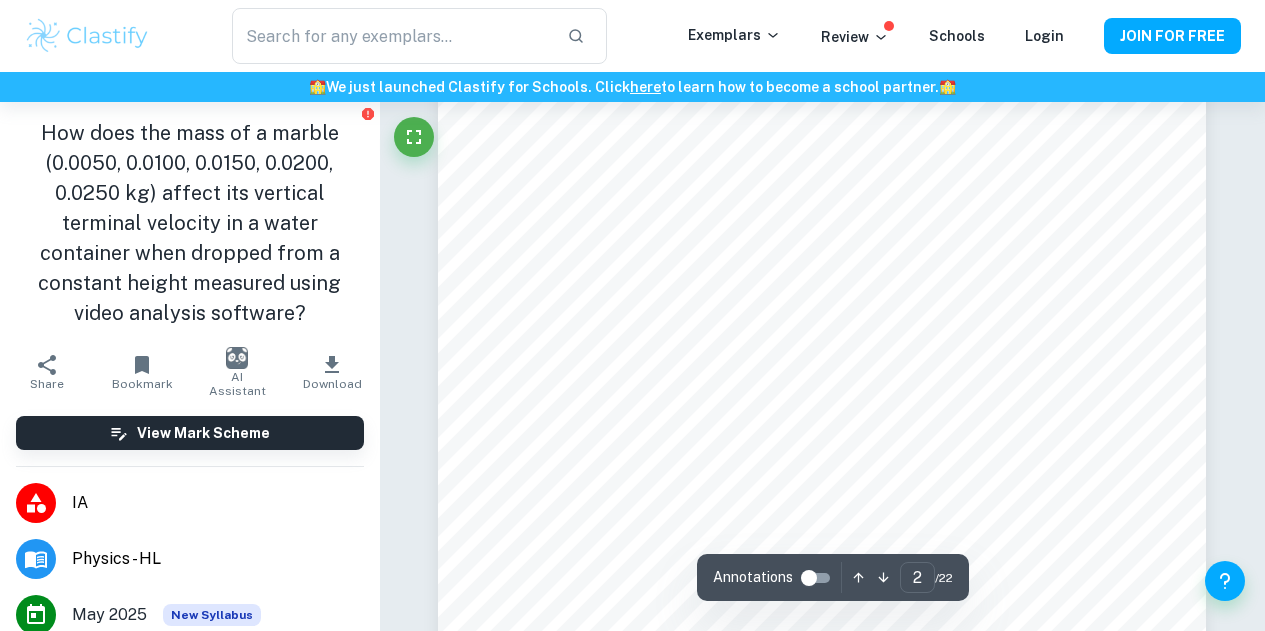 type on "1" 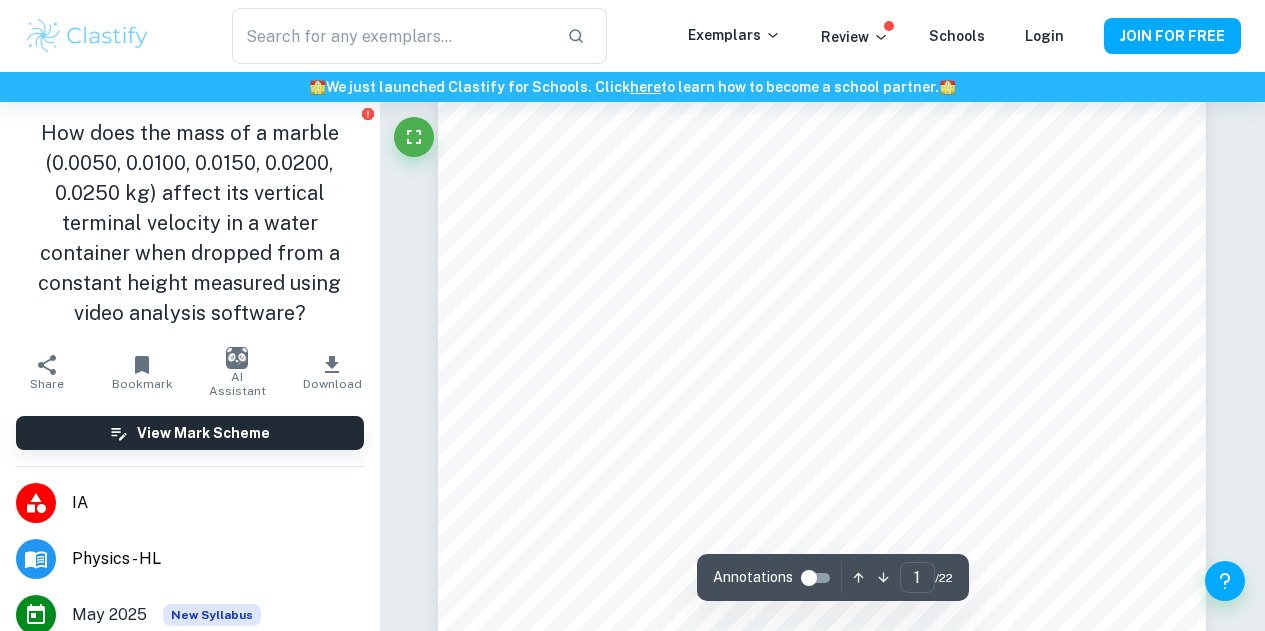 scroll, scrollTop: 0, scrollLeft: 0, axis: both 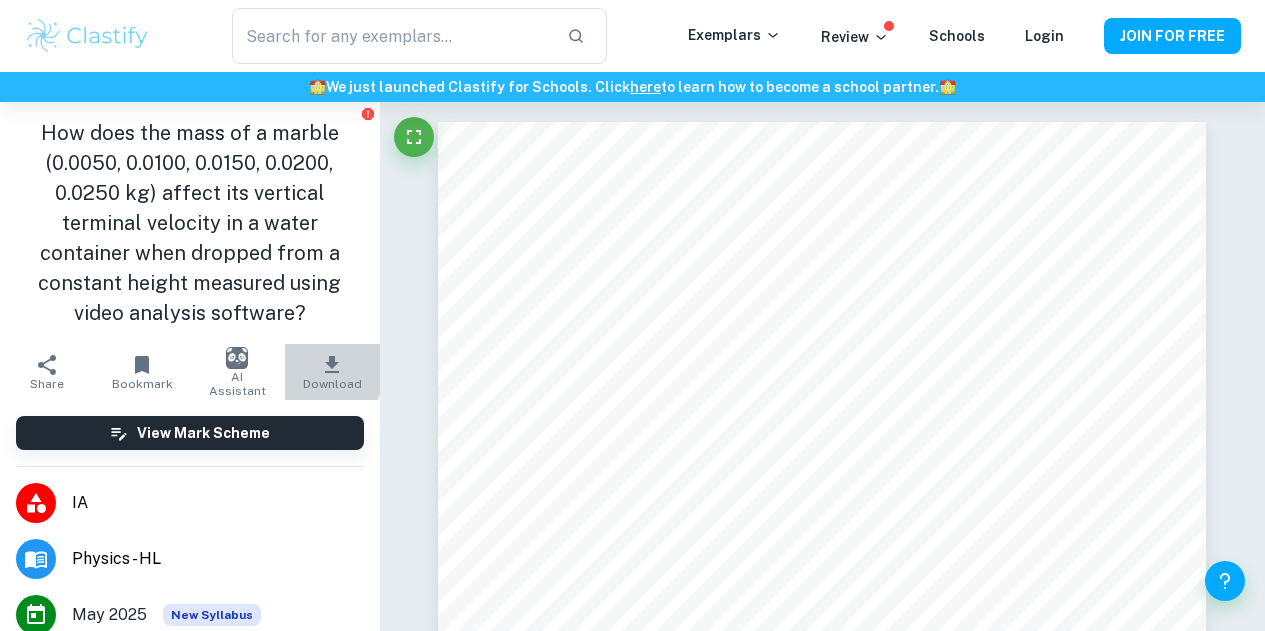 click 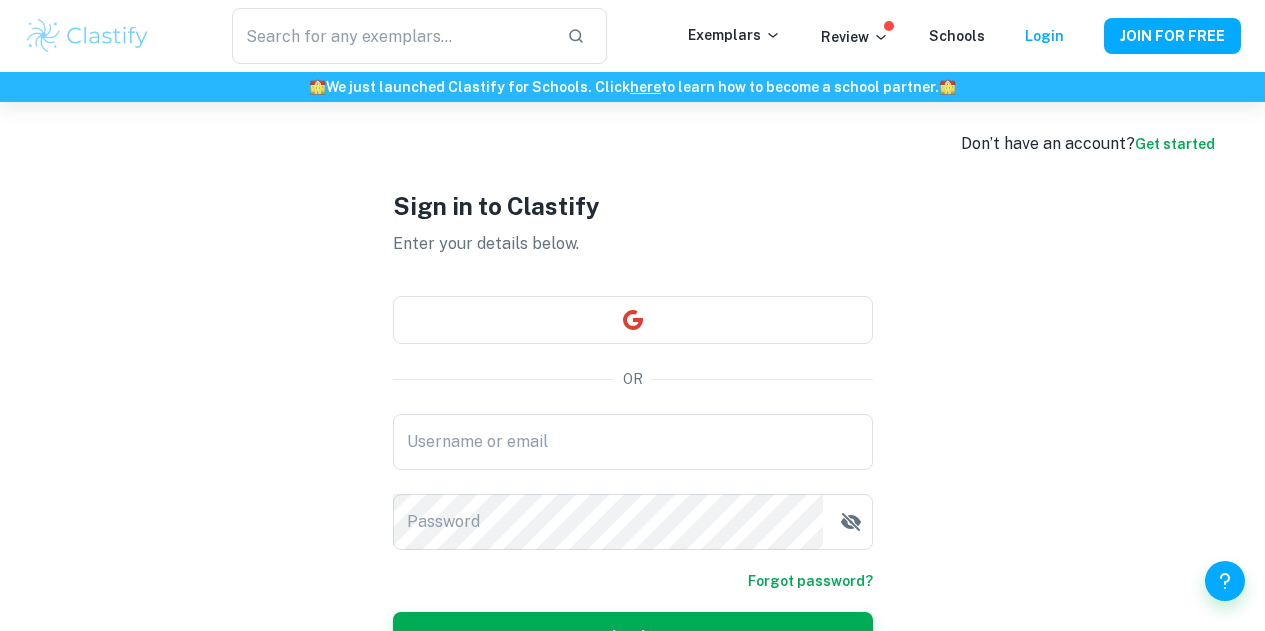 scroll, scrollTop: 0, scrollLeft: 0, axis: both 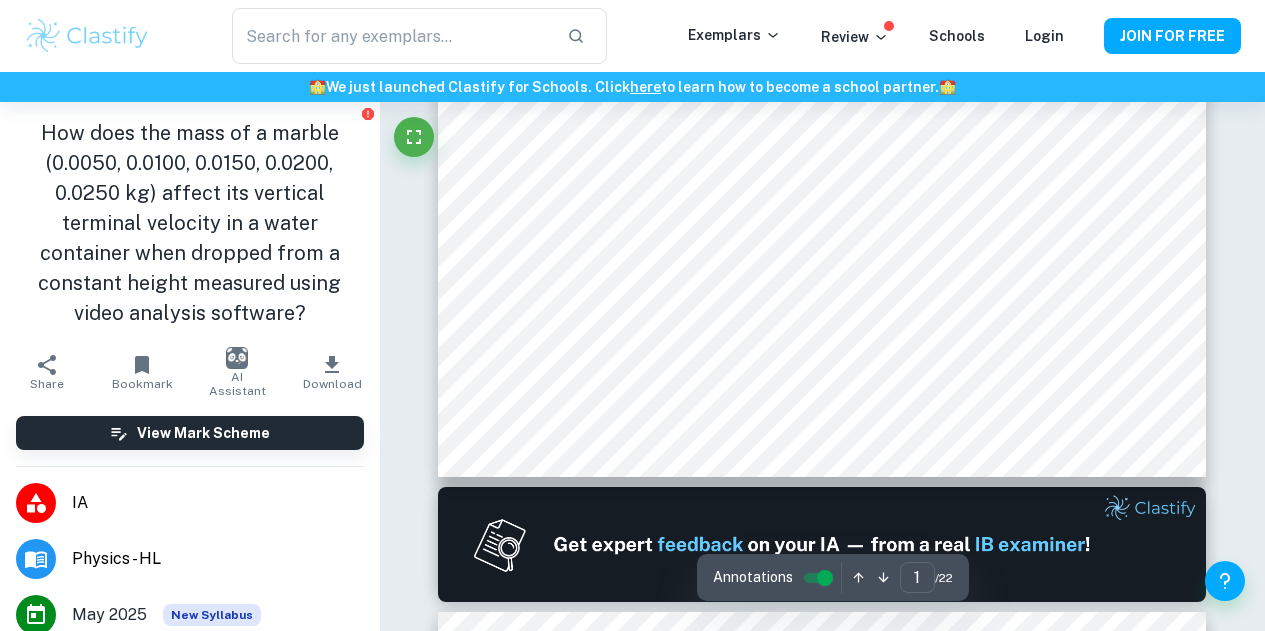 type on "2" 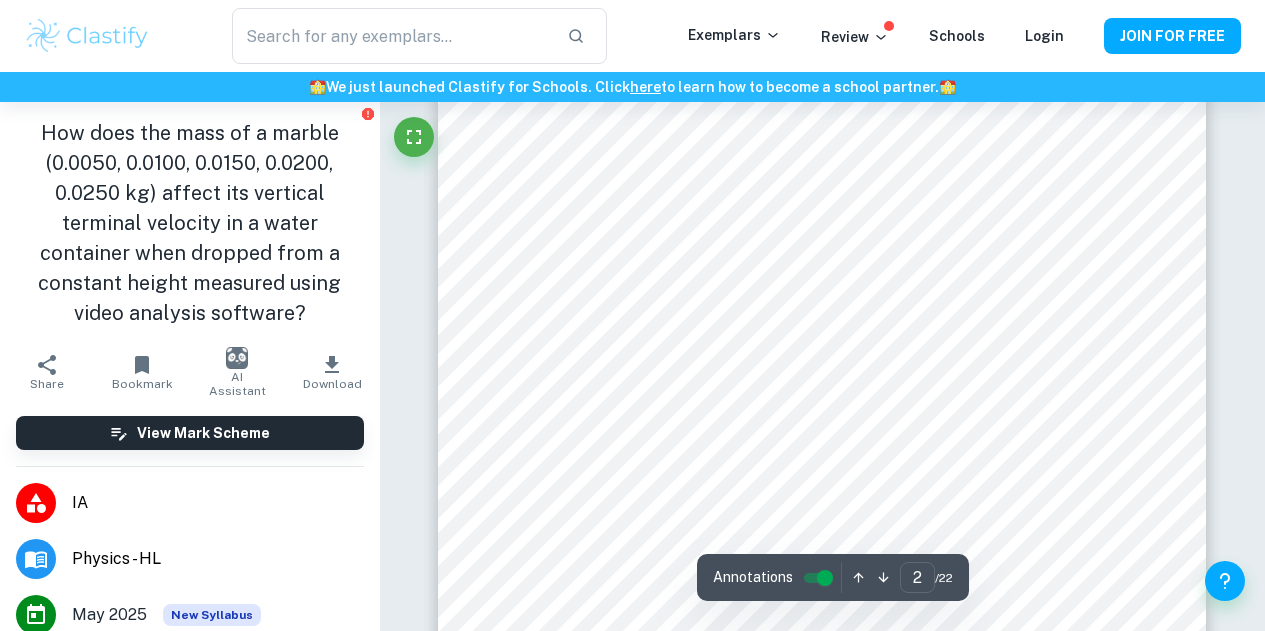 scroll, scrollTop: 1600, scrollLeft: 0, axis: vertical 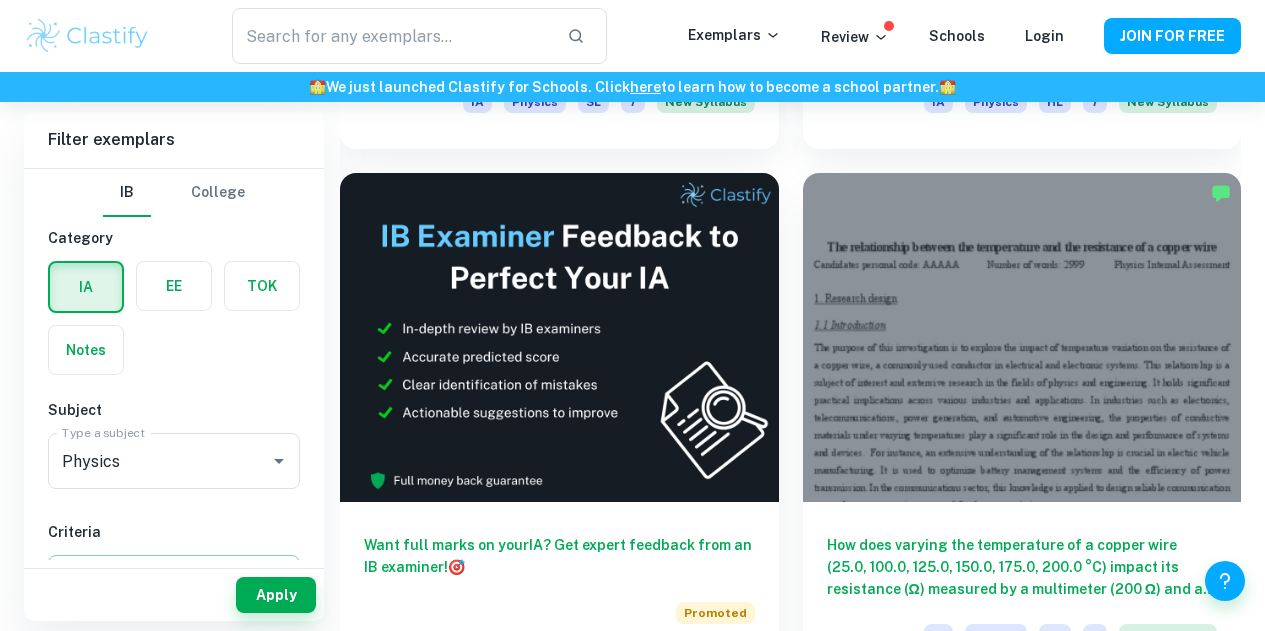 click at bounding box center (174, 286) 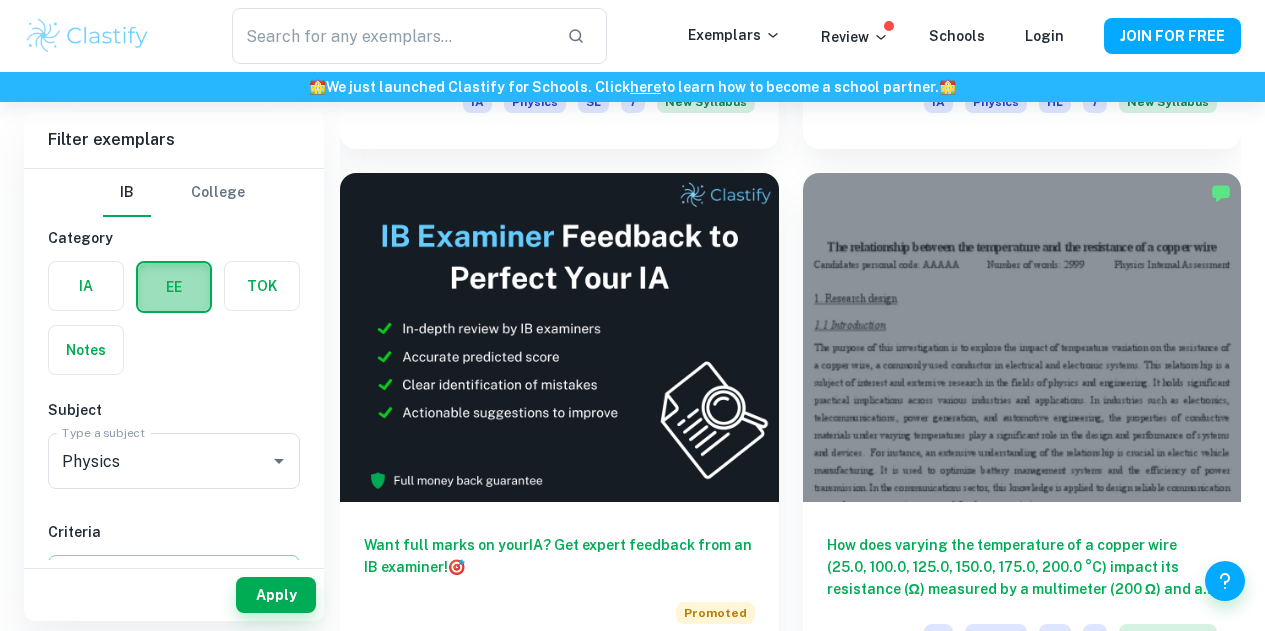click at bounding box center [174, 287] 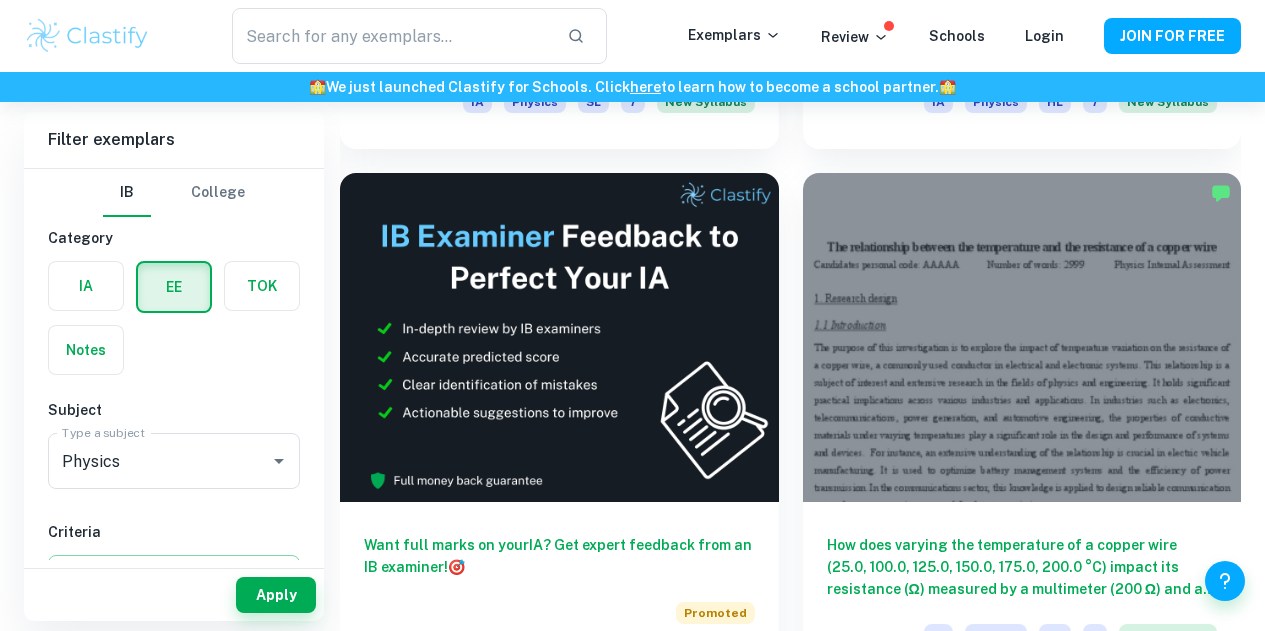 click at bounding box center [174, 287] 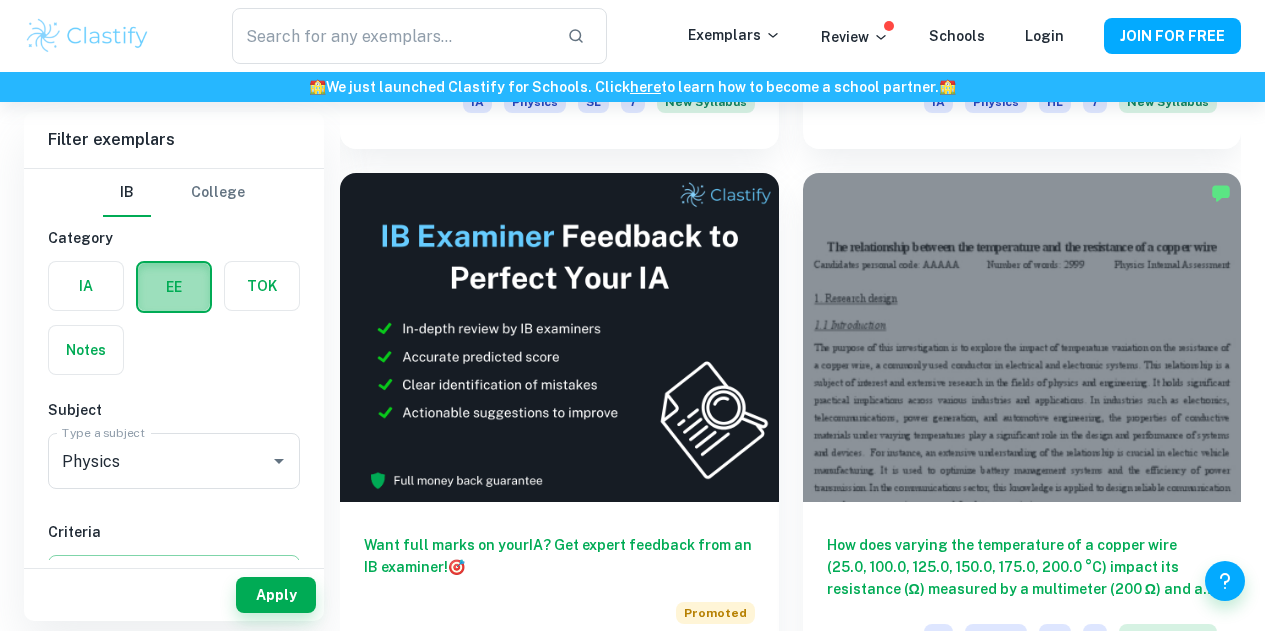 click at bounding box center (174, 287) 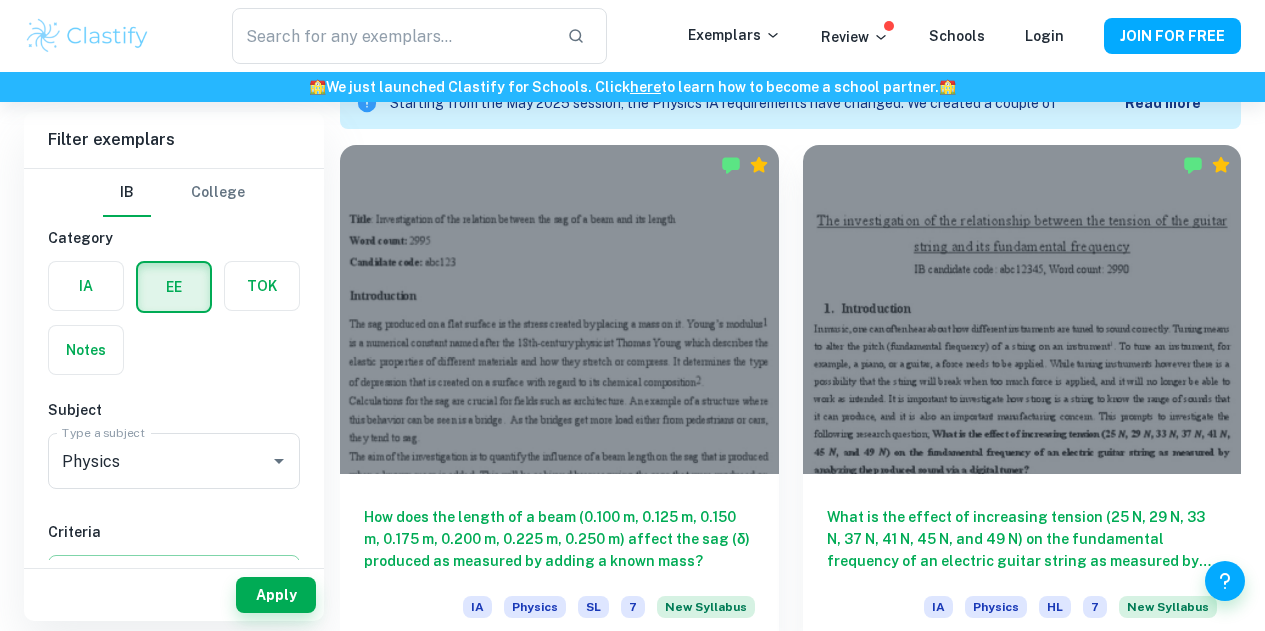 scroll, scrollTop: 400, scrollLeft: 0, axis: vertical 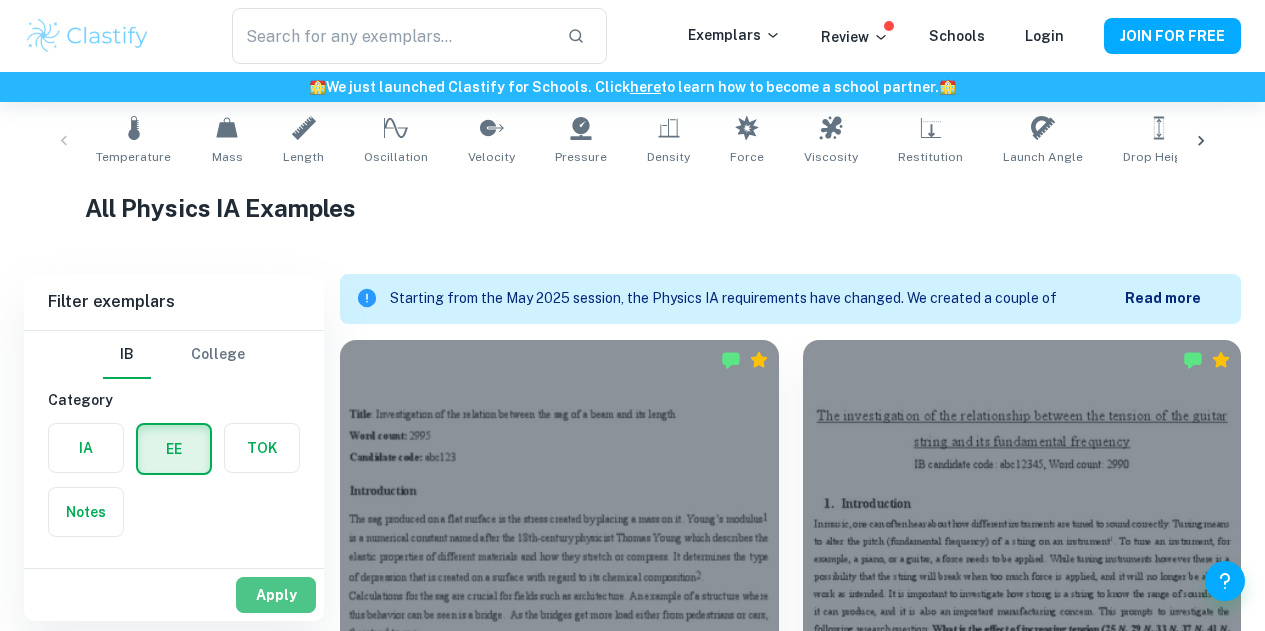 click on "Apply" at bounding box center [276, 595] 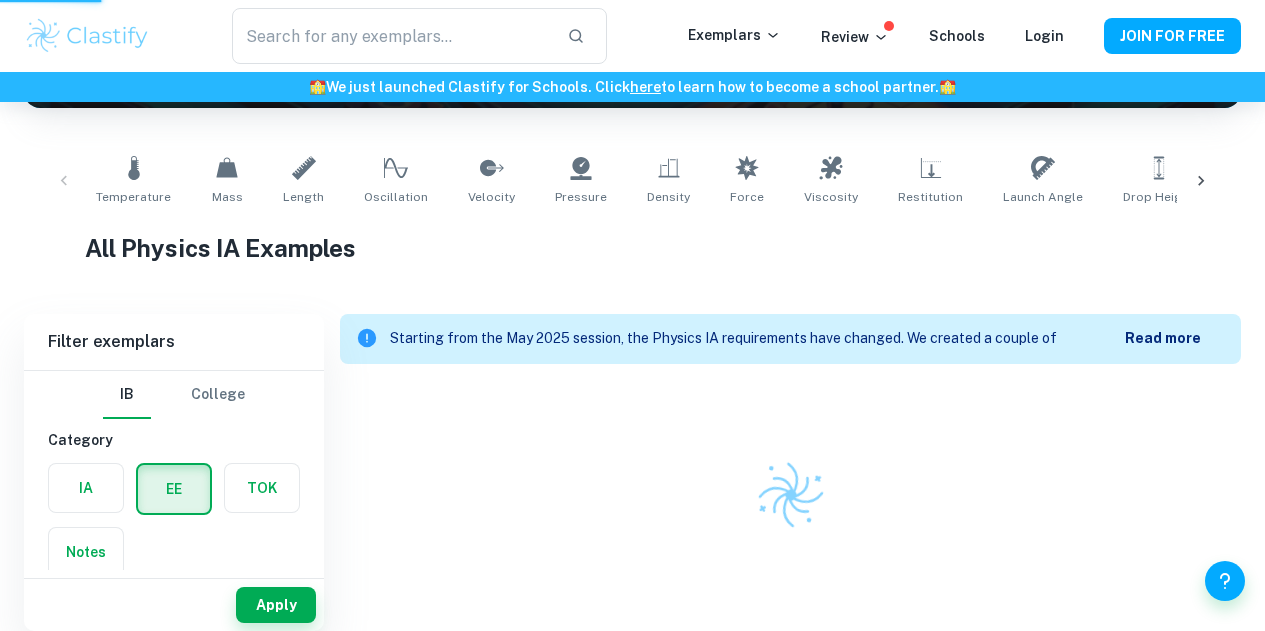 scroll, scrollTop: 360, scrollLeft: 0, axis: vertical 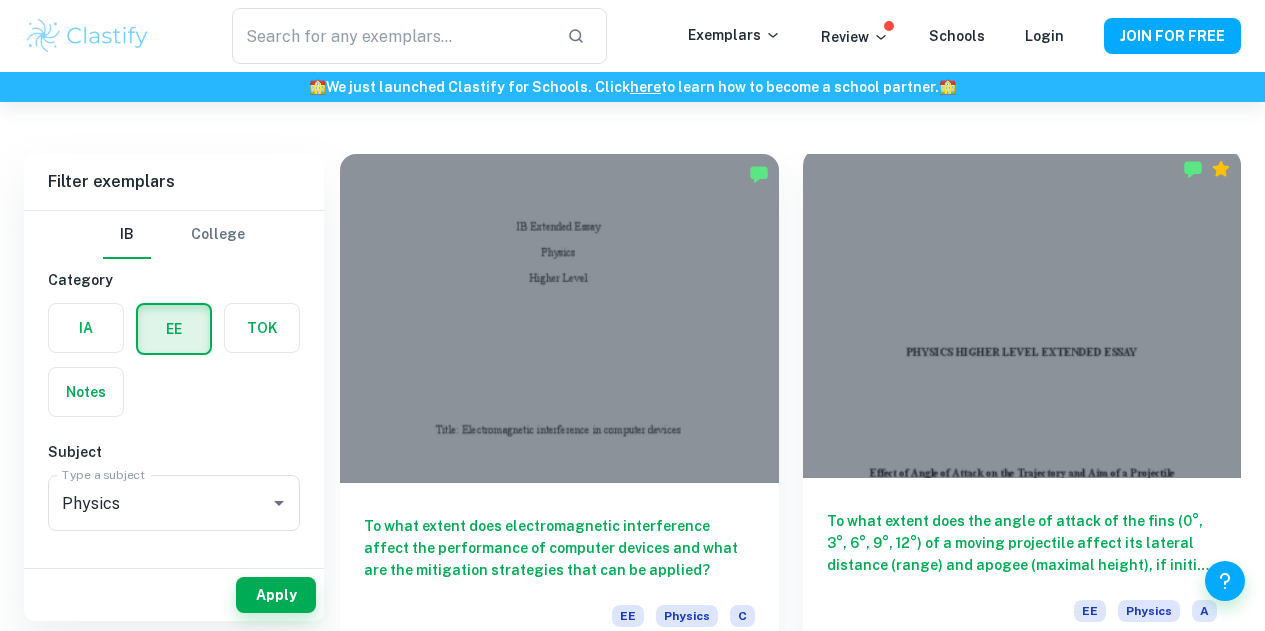 click at bounding box center [1022, 313] 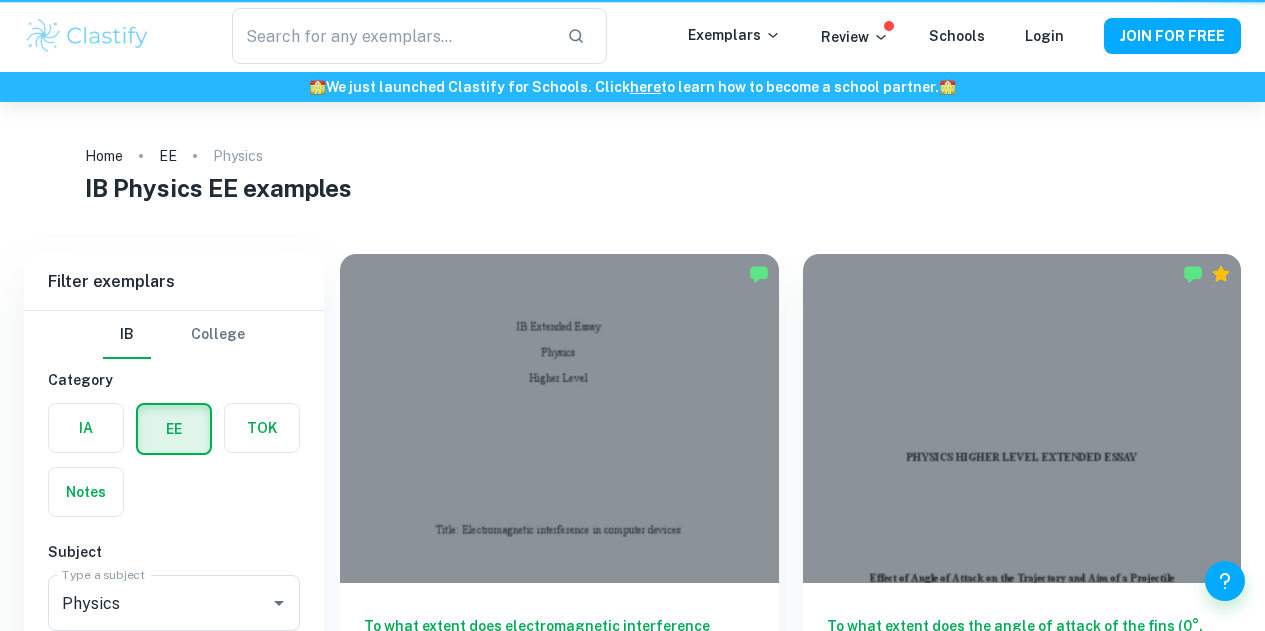 scroll, scrollTop: 100, scrollLeft: 0, axis: vertical 